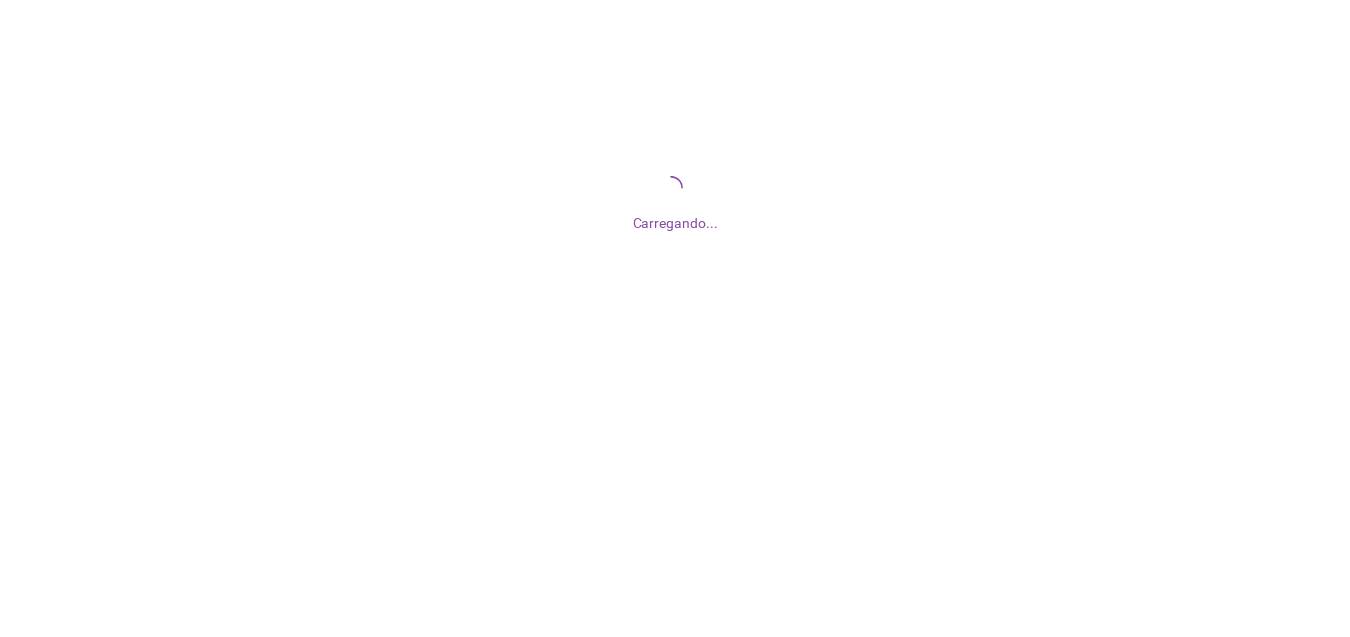 scroll, scrollTop: 0, scrollLeft: 0, axis: both 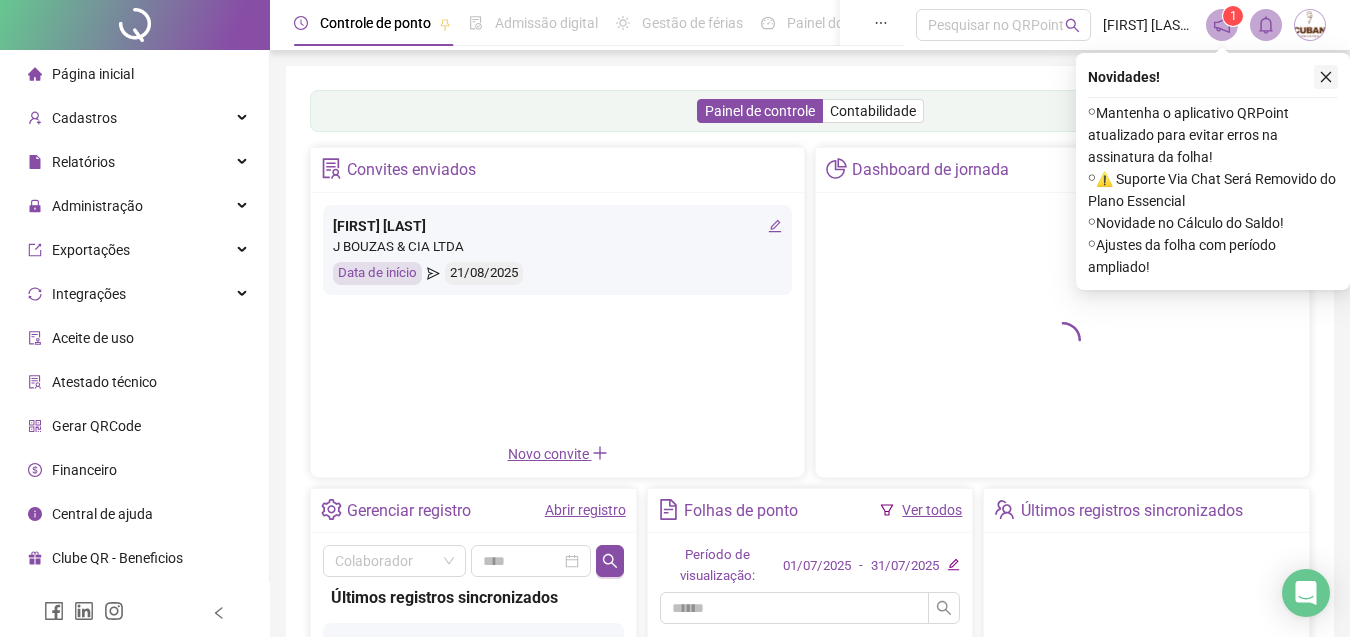 click 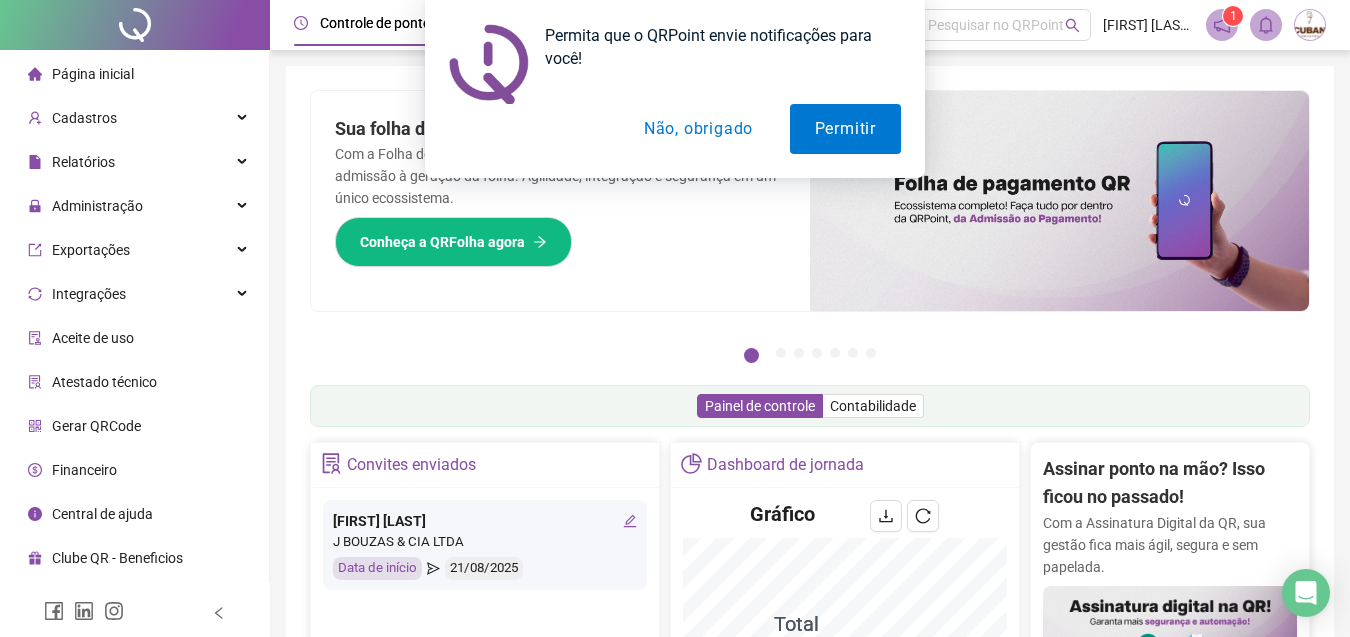 click on "Não, obrigado" at bounding box center [698, 129] 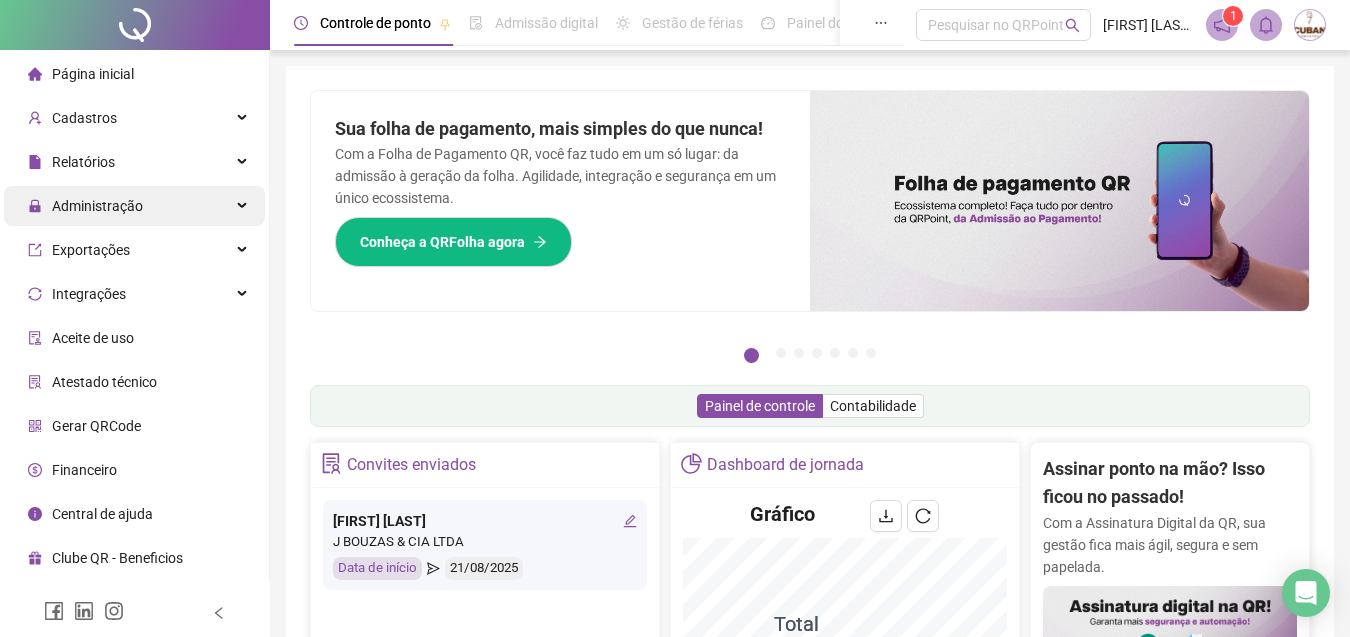 click on "Administração" at bounding box center (134, 206) 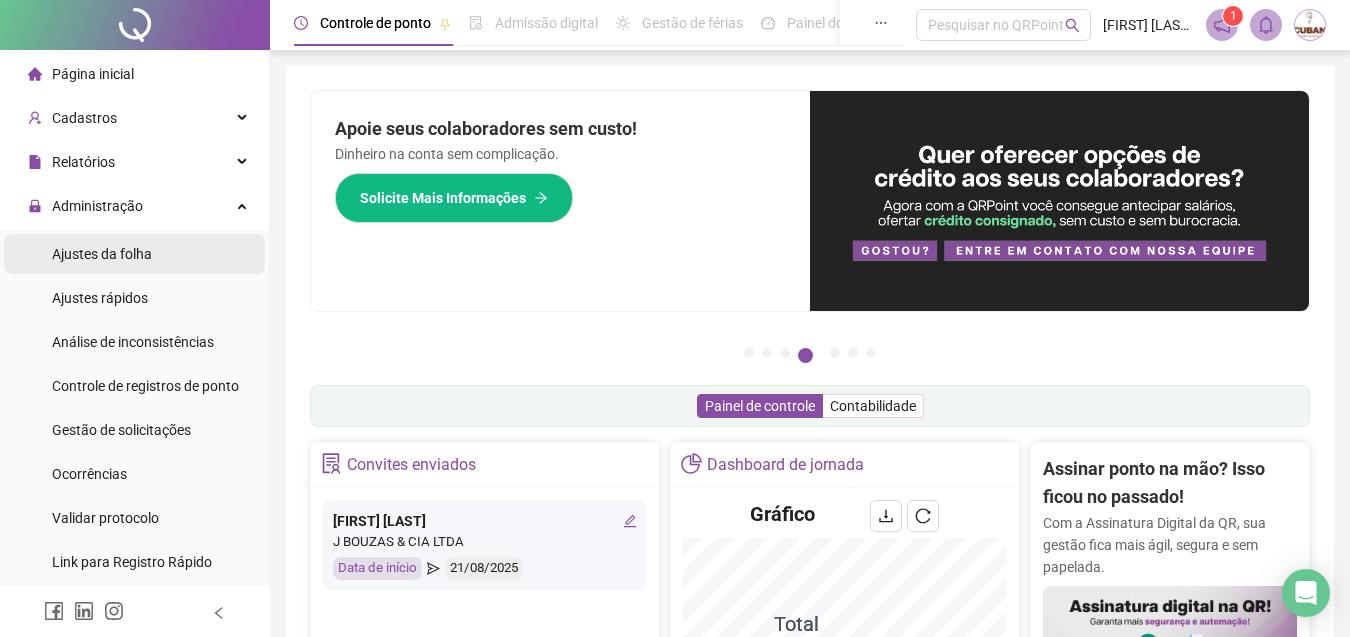click on "Ajustes da folha" at bounding box center (102, 254) 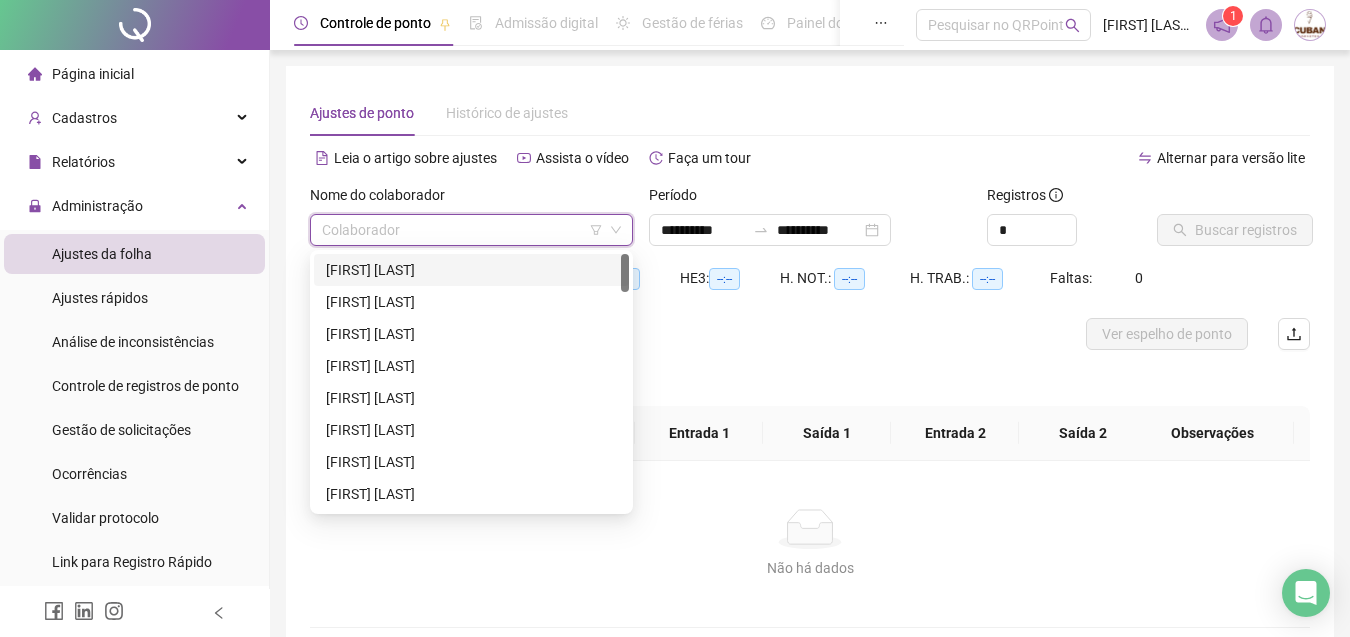 click at bounding box center (462, 230) 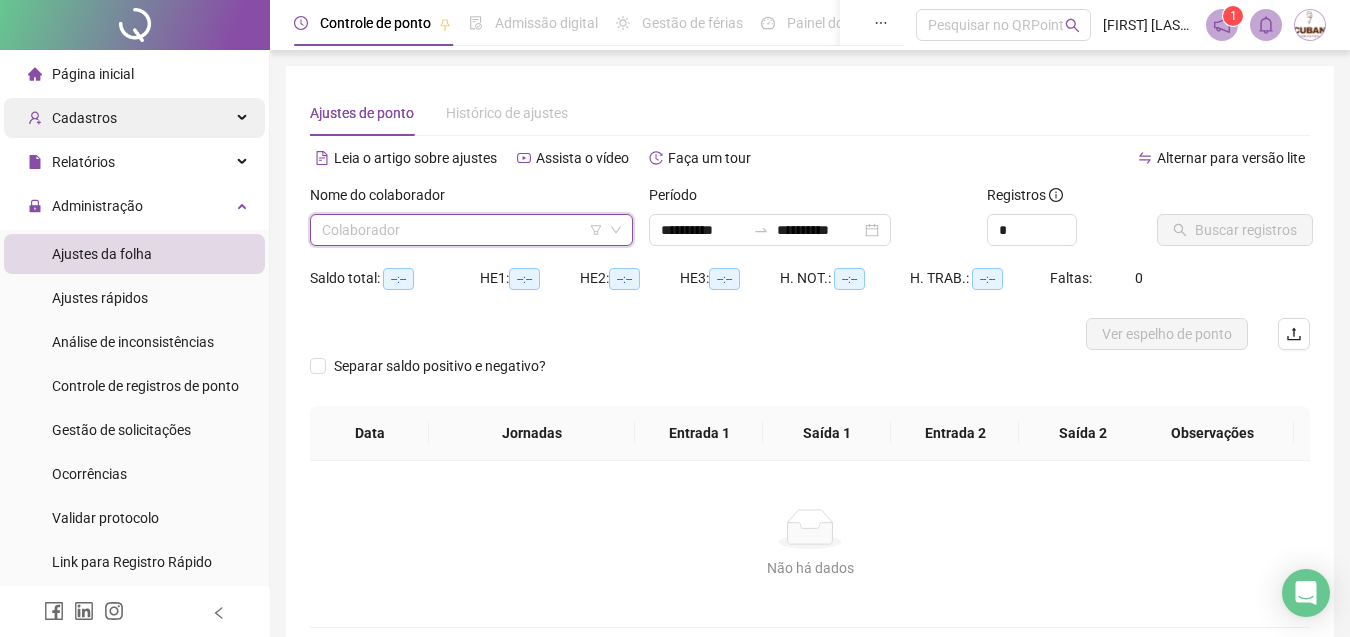 click on "Cadastros" at bounding box center (134, 118) 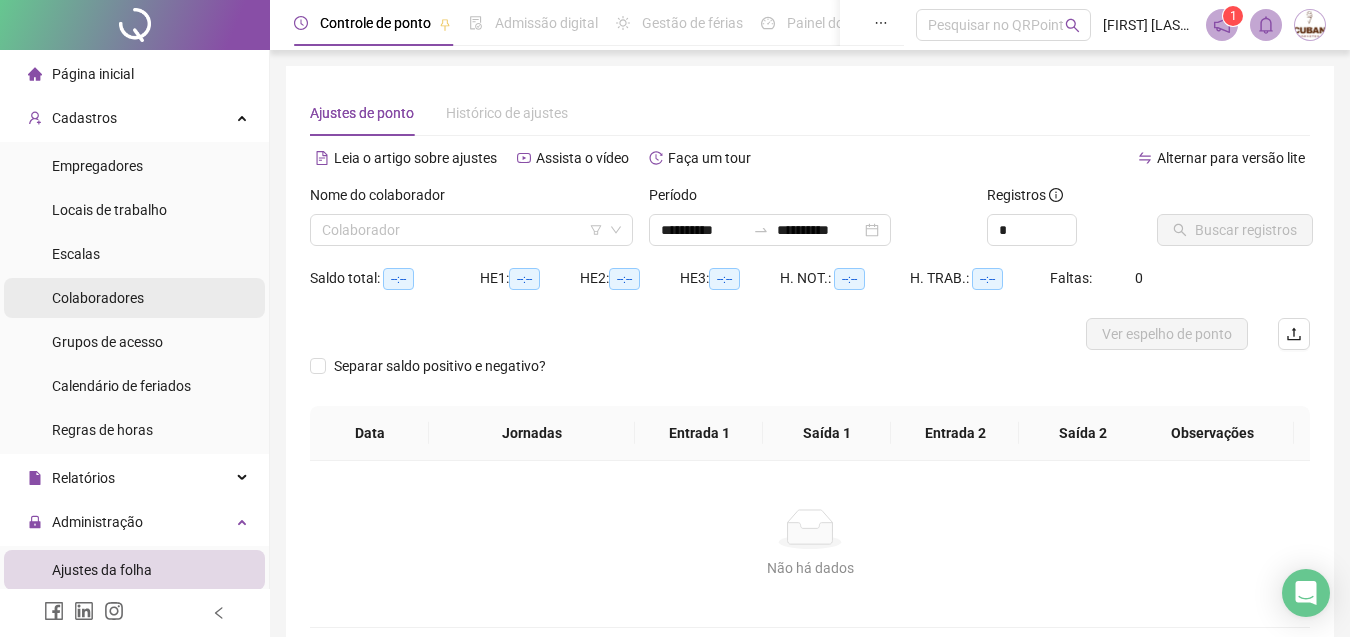 click on "Colaboradores" at bounding box center [98, 298] 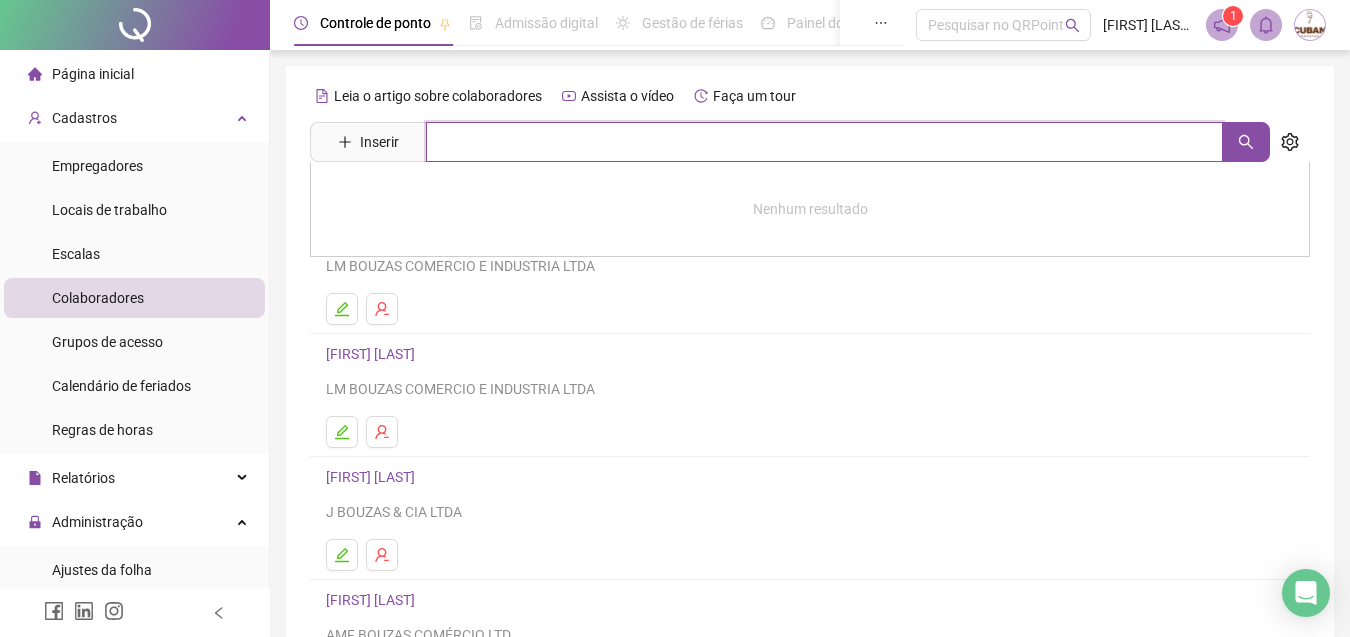 click at bounding box center (824, 142) 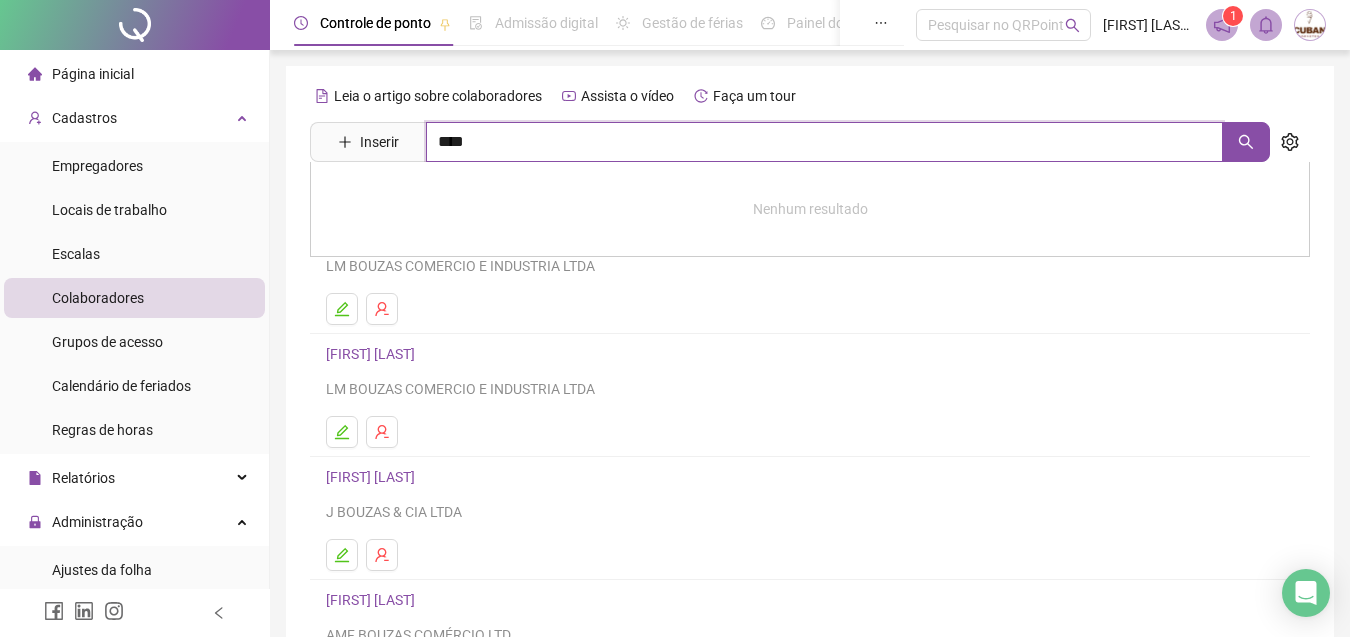 type on "****" 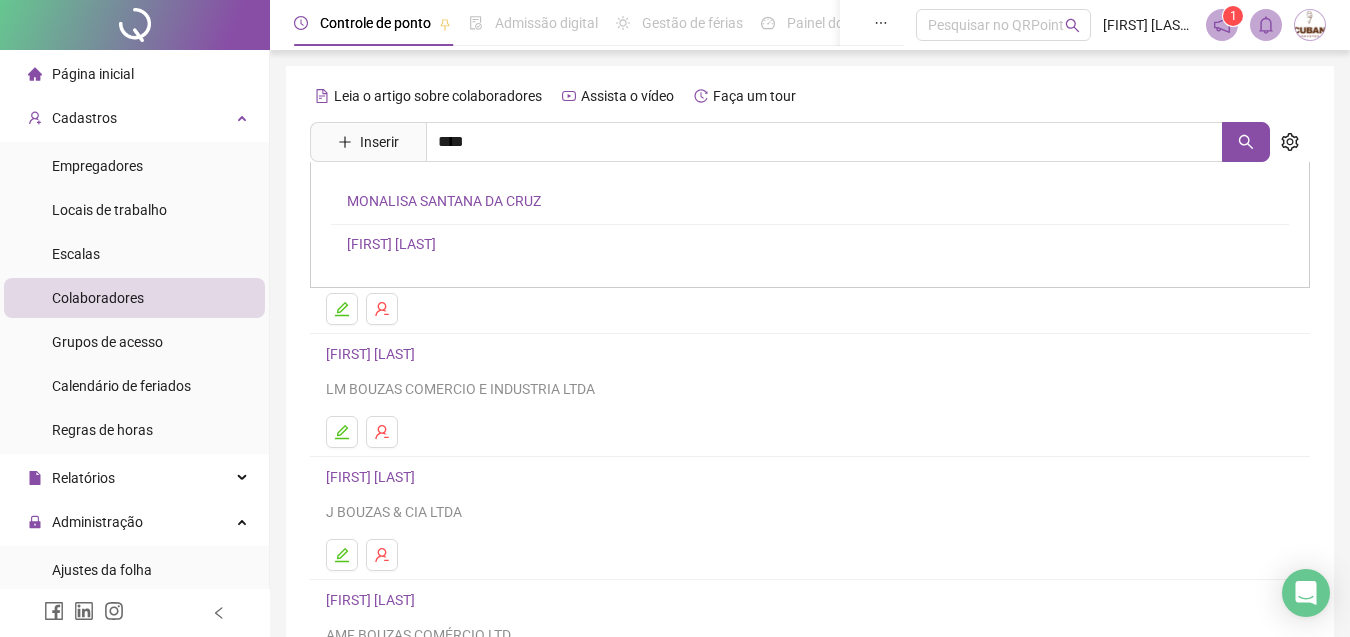 click on "[FIRST] [LAST]" at bounding box center (391, 244) 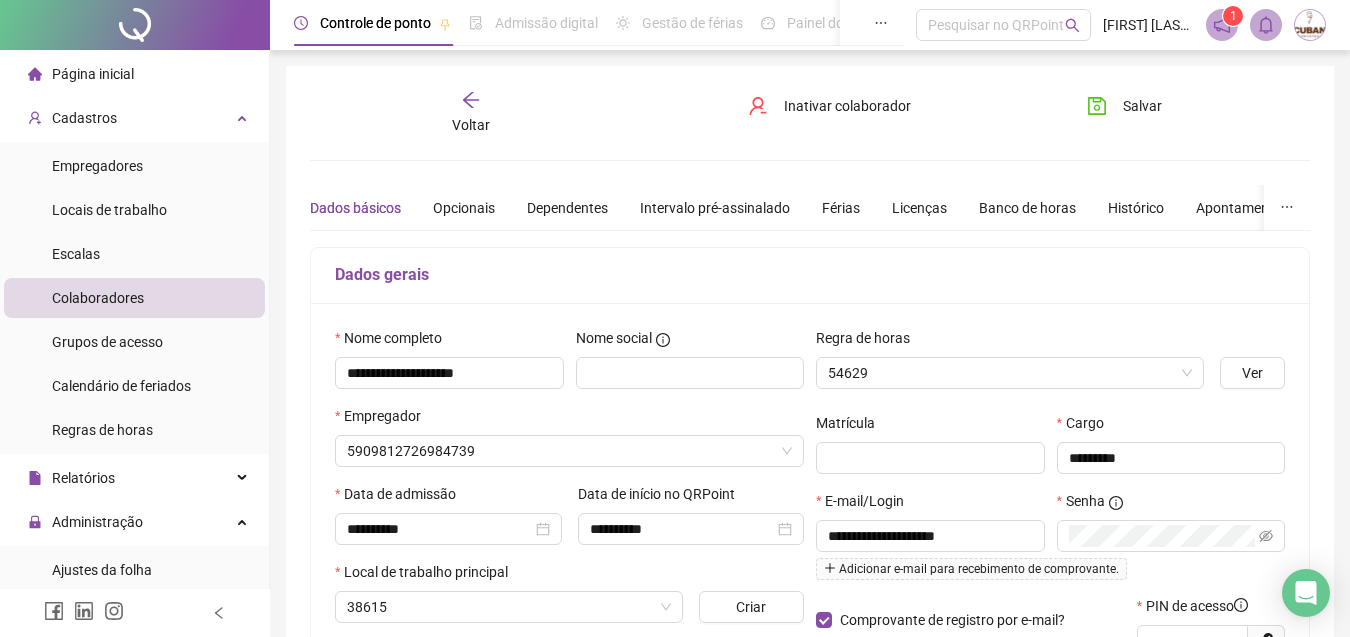 type on "**********" 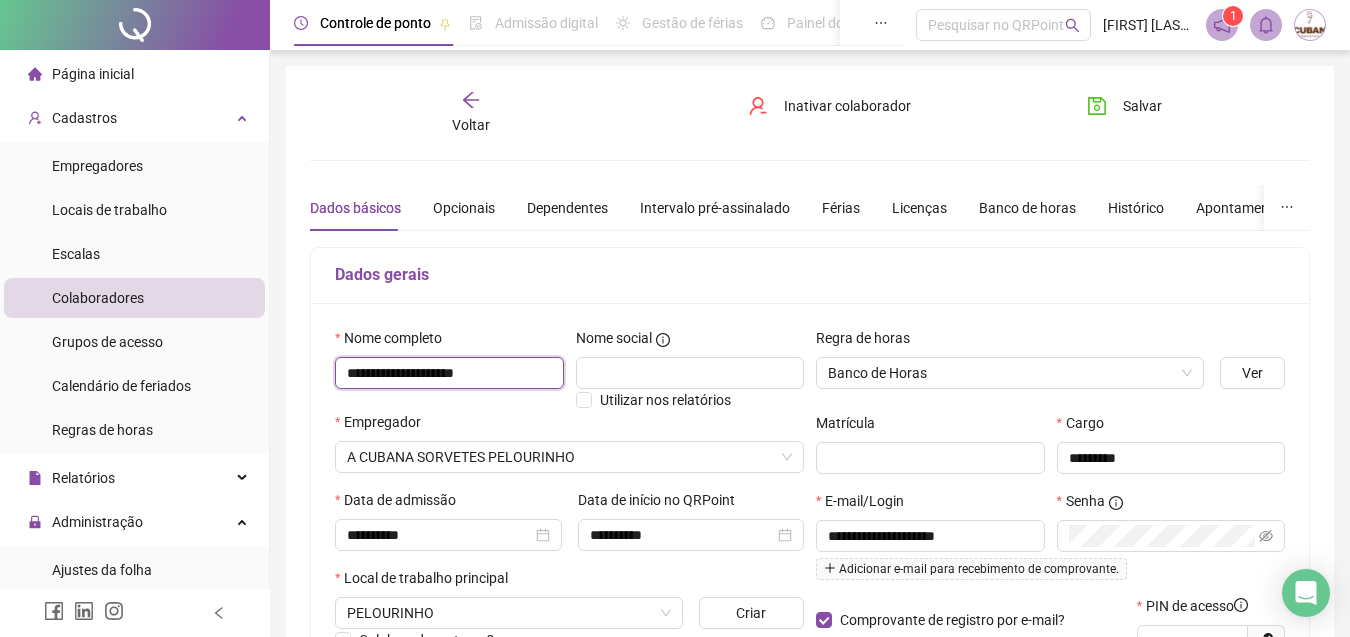 click on "**********" at bounding box center (449, 373) 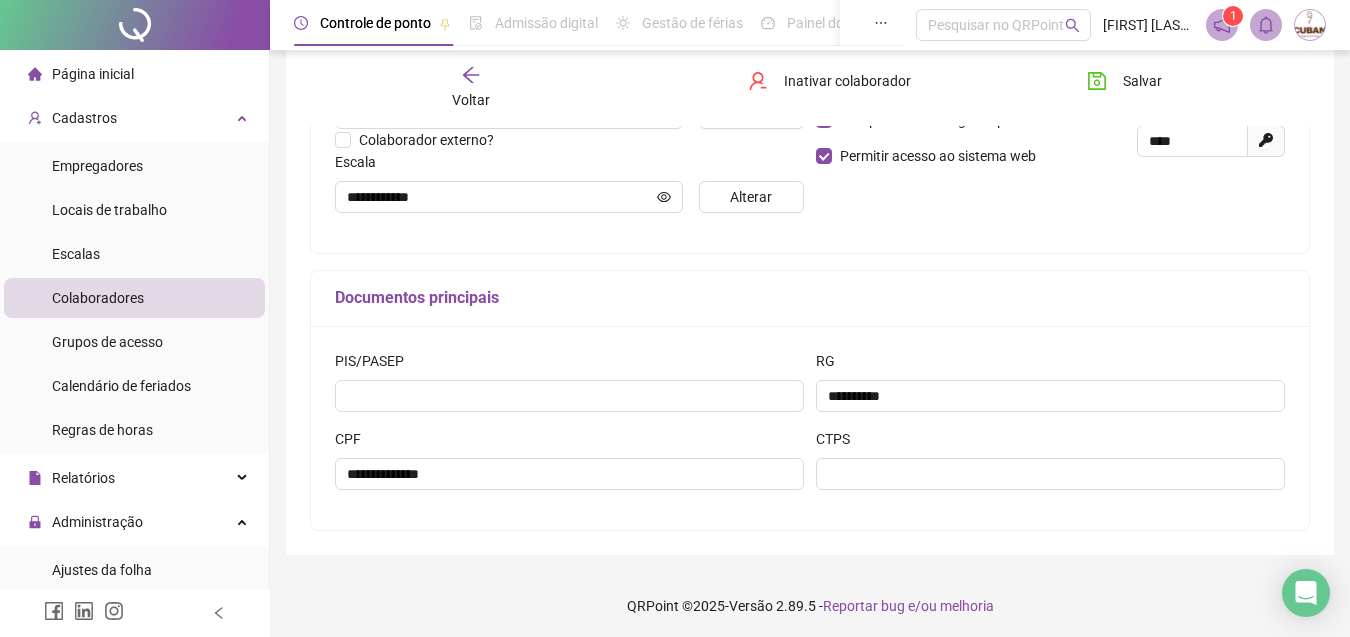 scroll, scrollTop: 504, scrollLeft: 0, axis: vertical 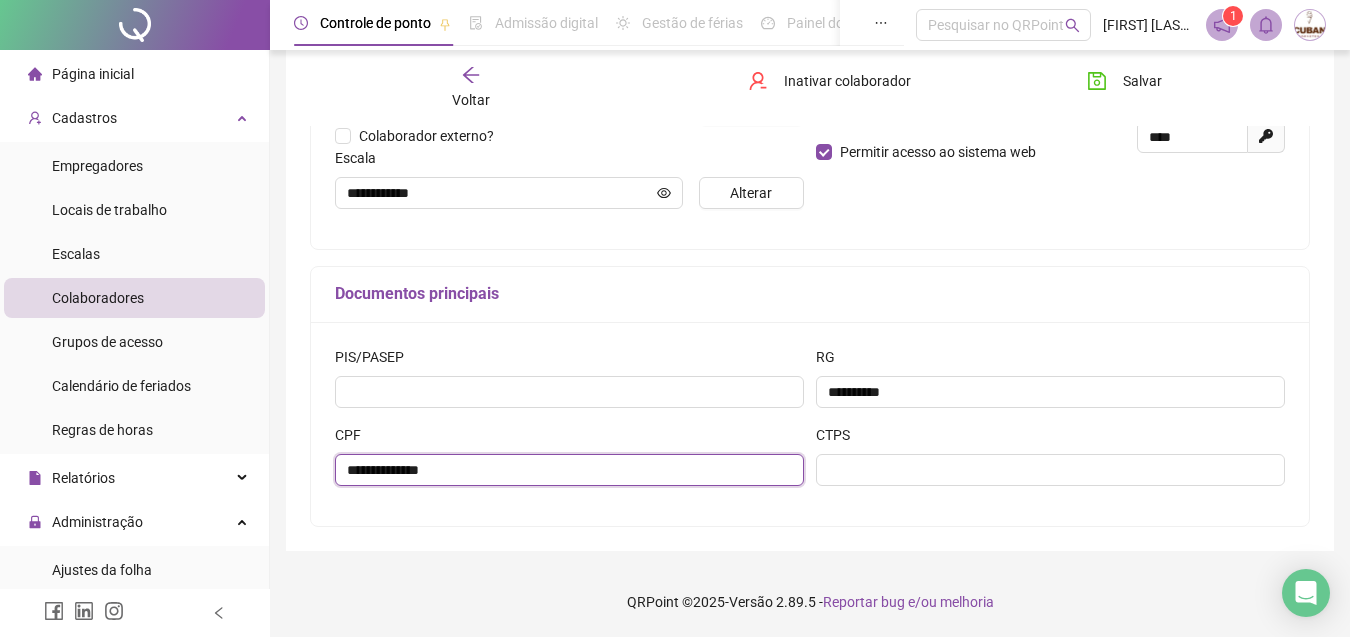 click on "**********" at bounding box center [569, 470] 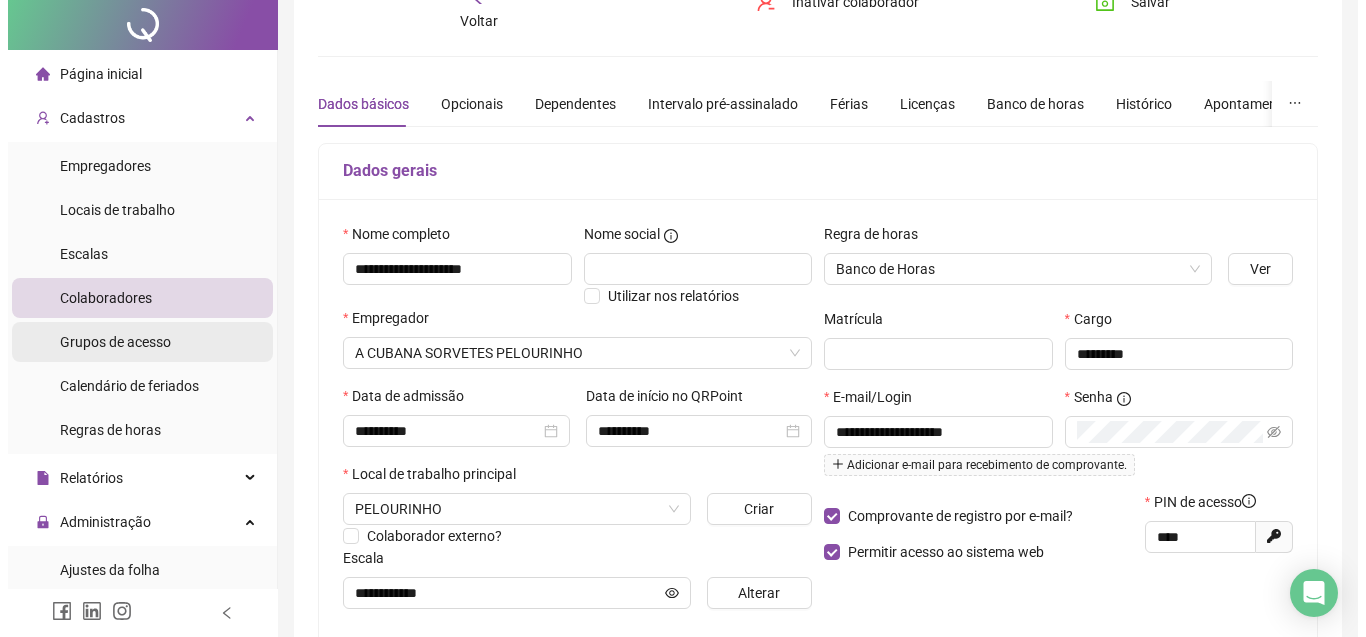 scroll, scrollTop: 0, scrollLeft: 0, axis: both 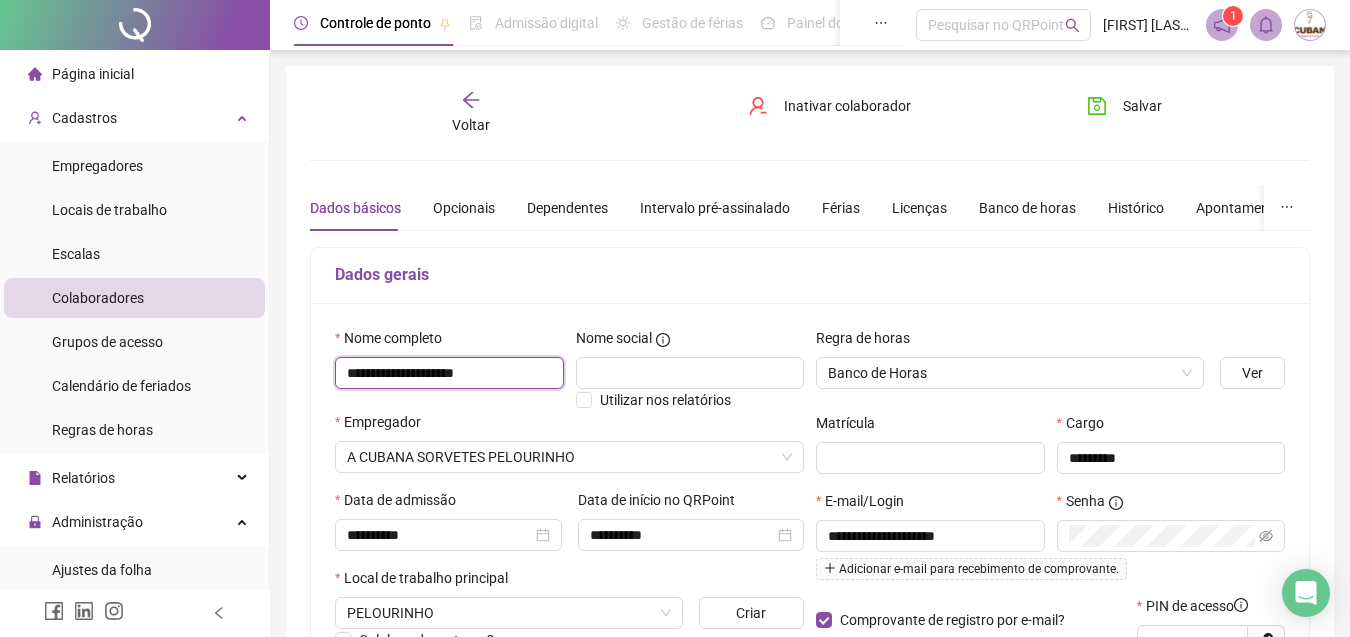 click on "**********" at bounding box center (449, 373) 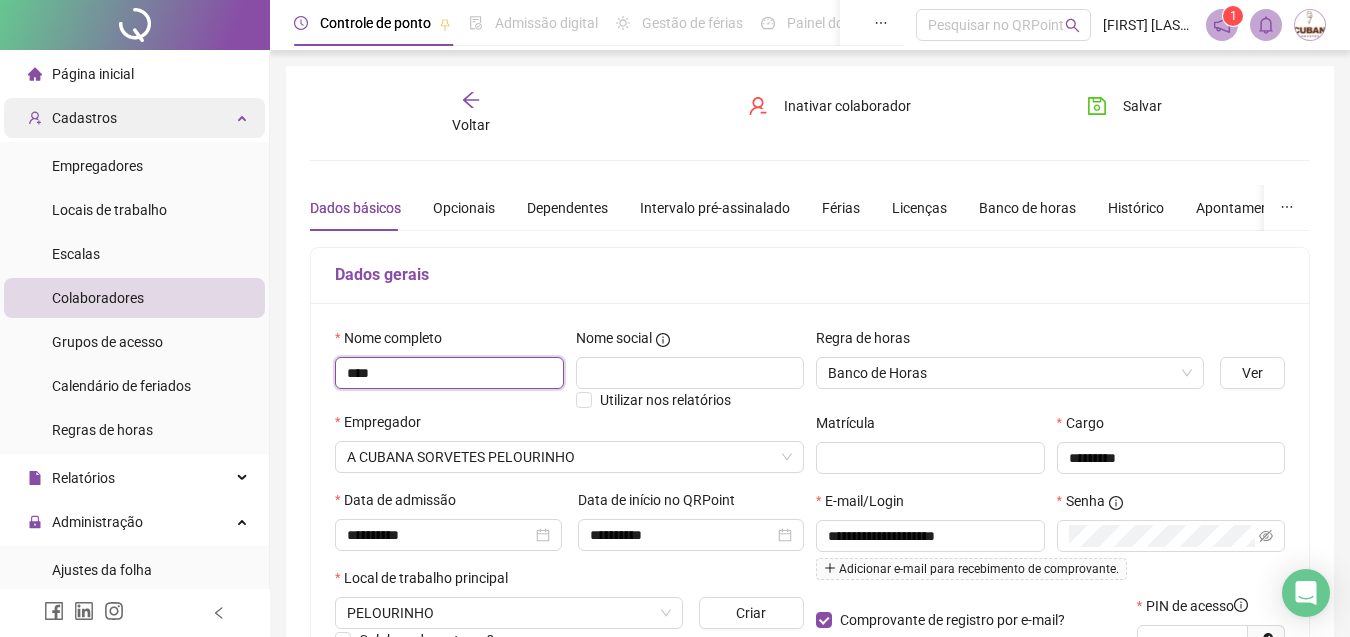 type on "****" 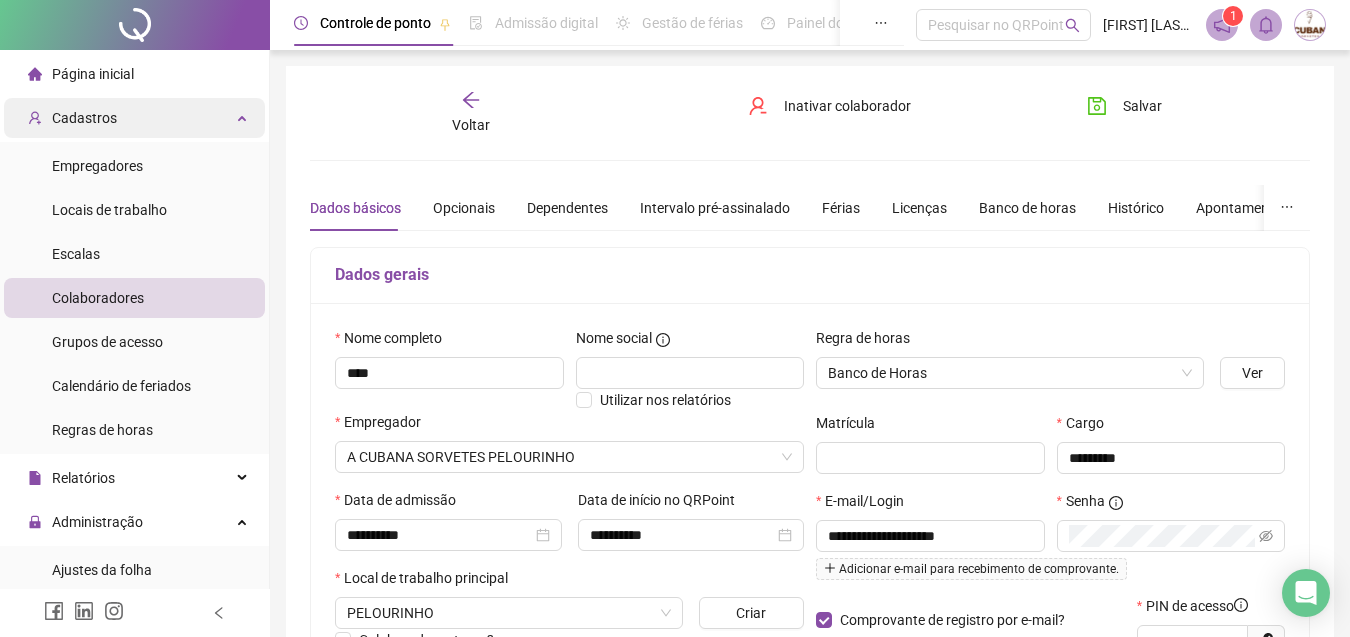 click on "Cadastros" at bounding box center (84, 118) 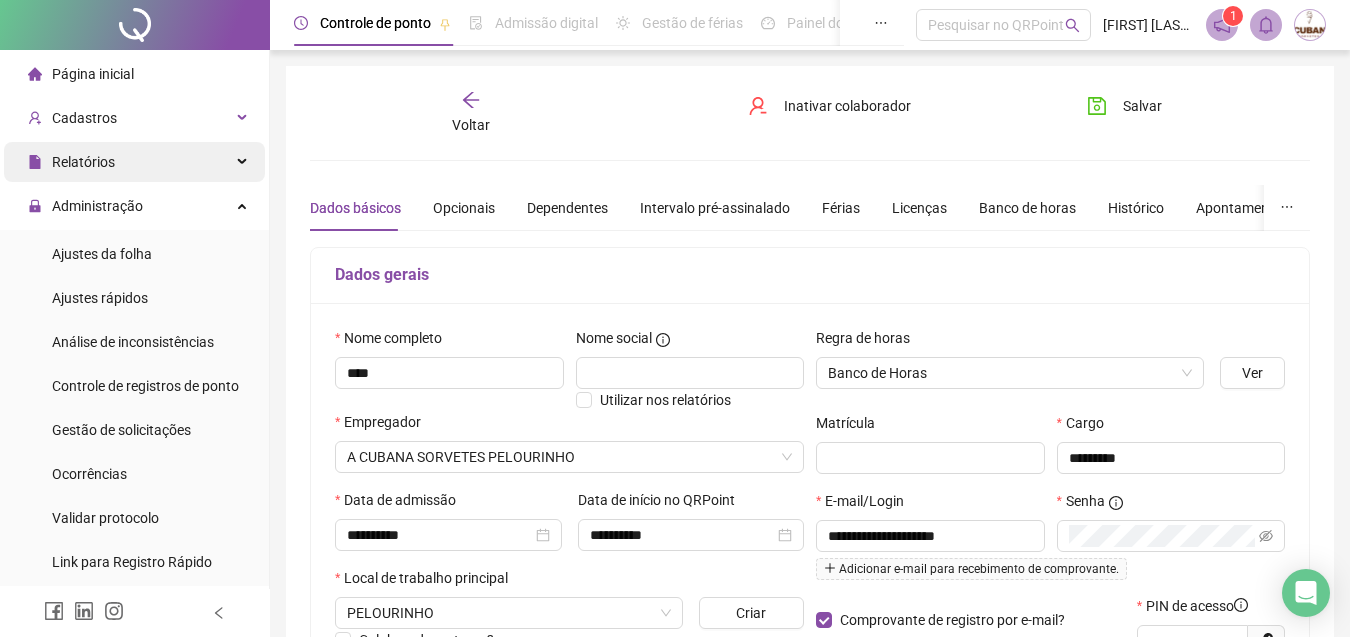 click on "Relatórios" at bounding box center (83, 162) 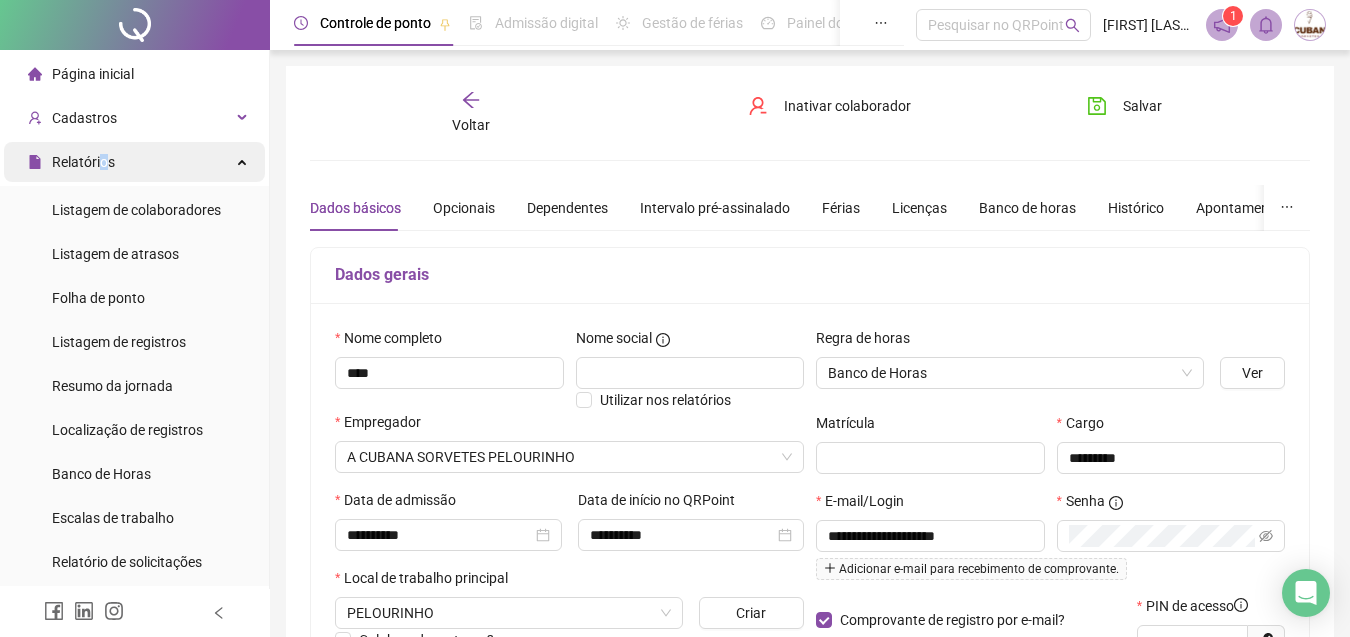 click on "Relatórios" at bounding box center (83, 162) 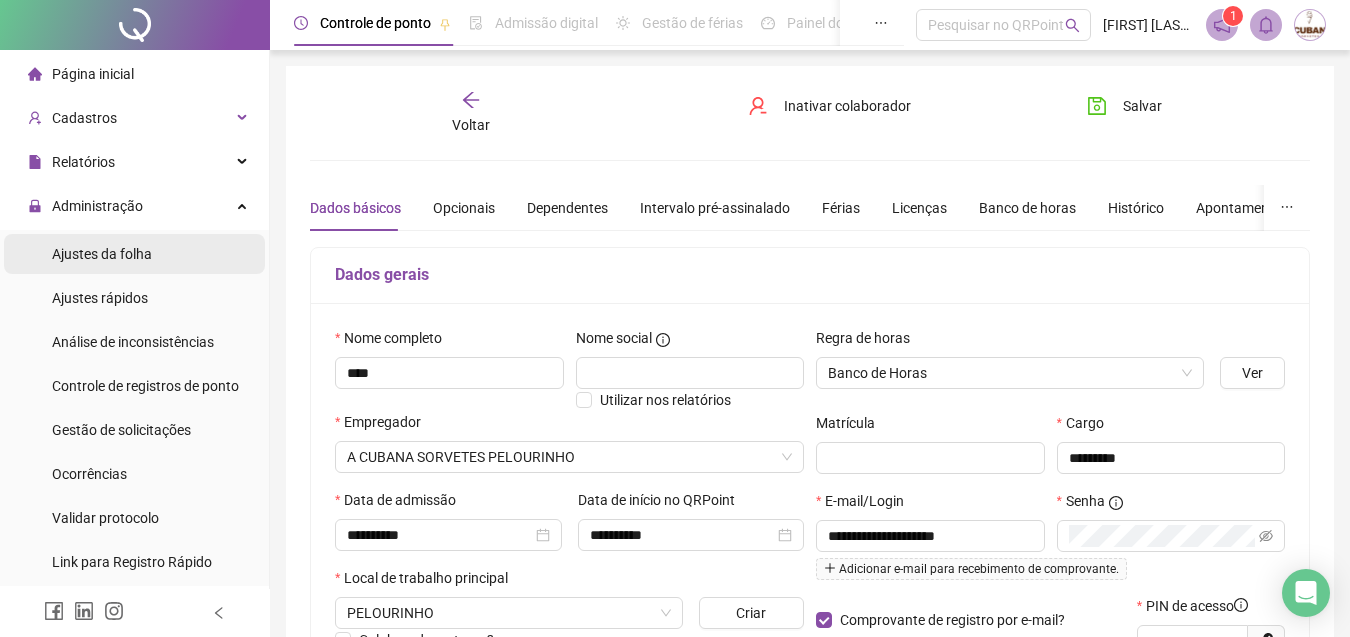 click on "Ajustes da folha" at bounding box center (102, 254) 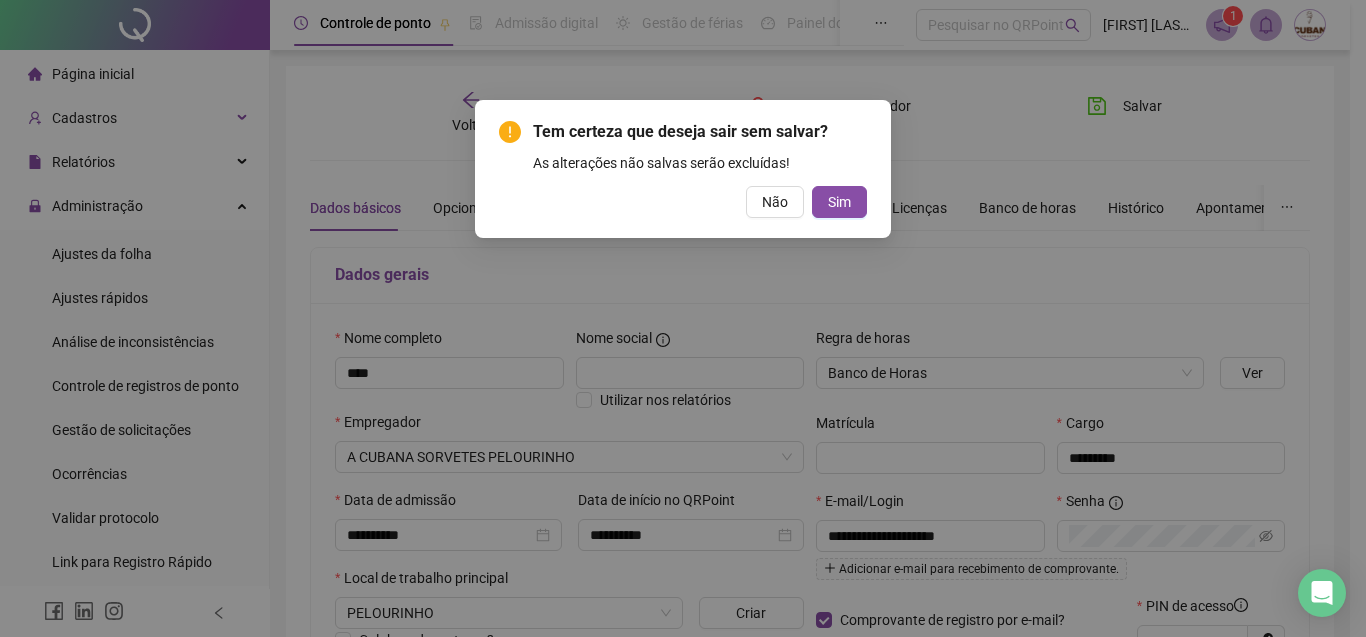 click on "Tem certeza que deseja sair sem salvar? As alterações não salvas serão excluídas! Não Sim" at bounding box center (683, 169) 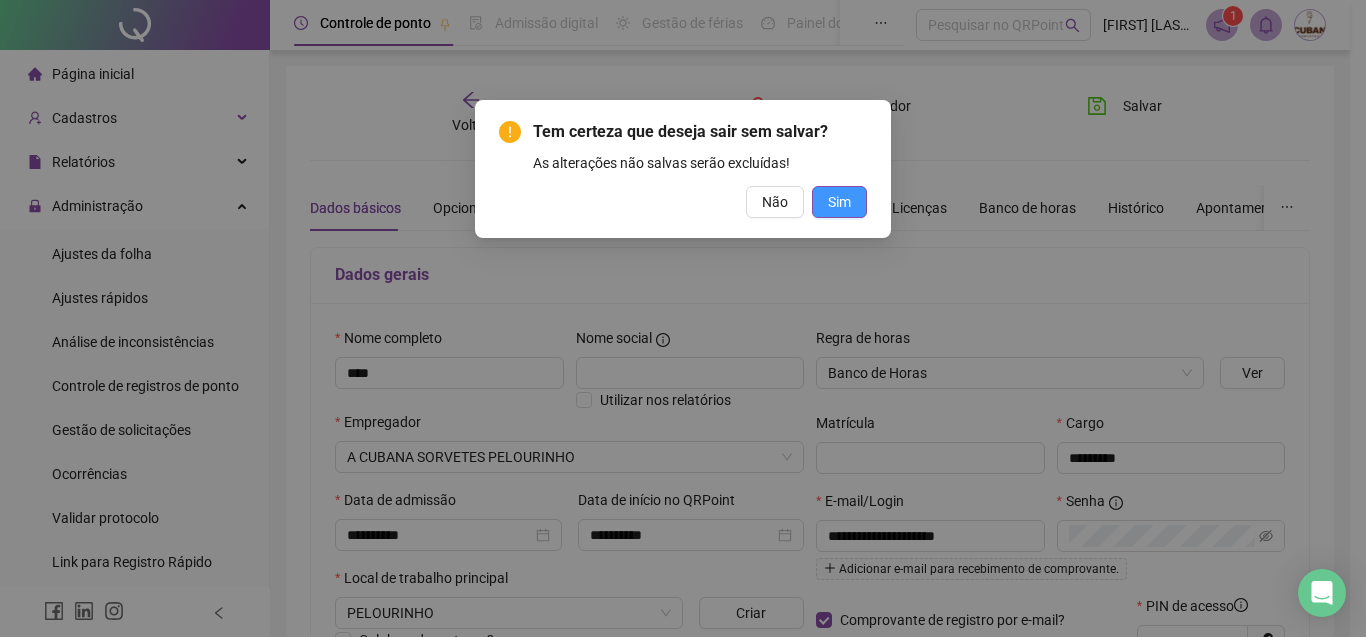 click on "Sim" at bounding box center [839, 202] 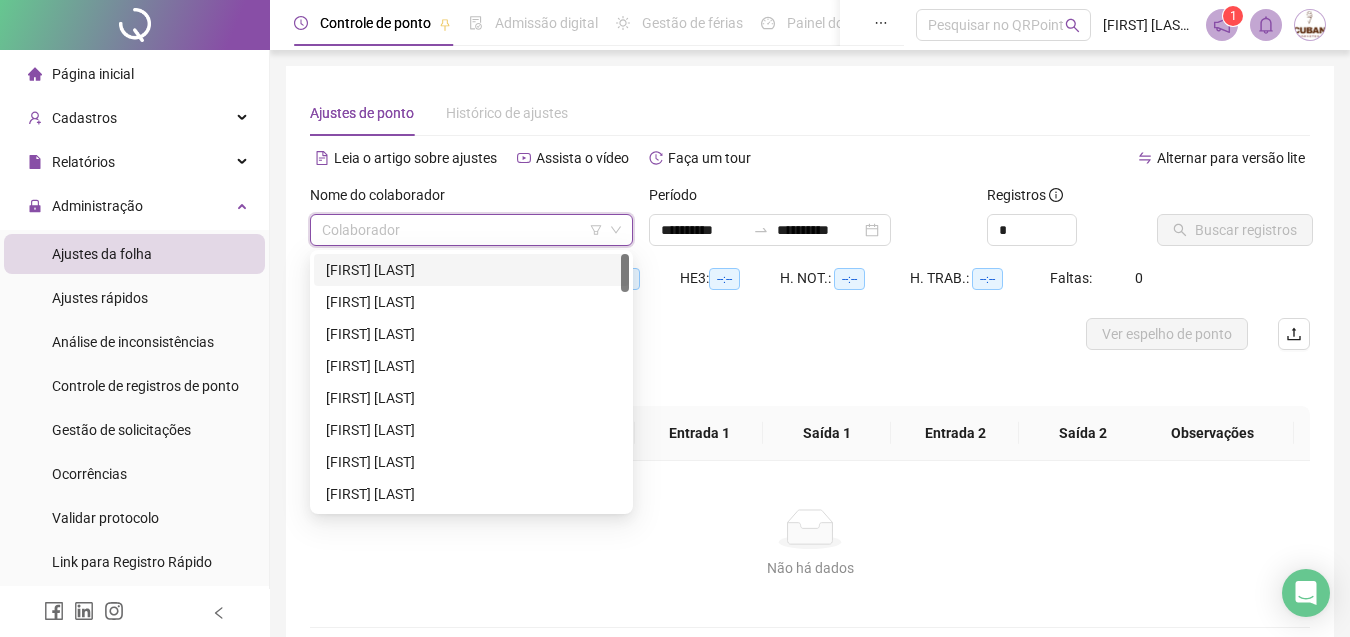 click at bounding box center [462, 230] 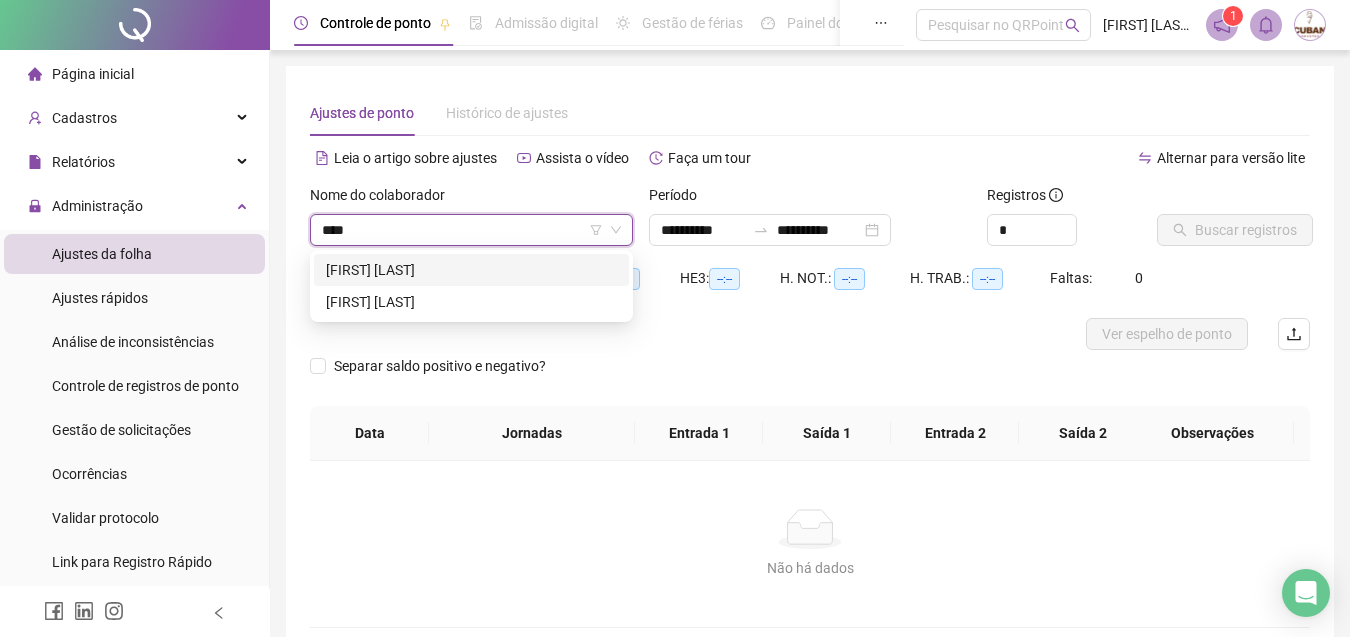type on "*****" 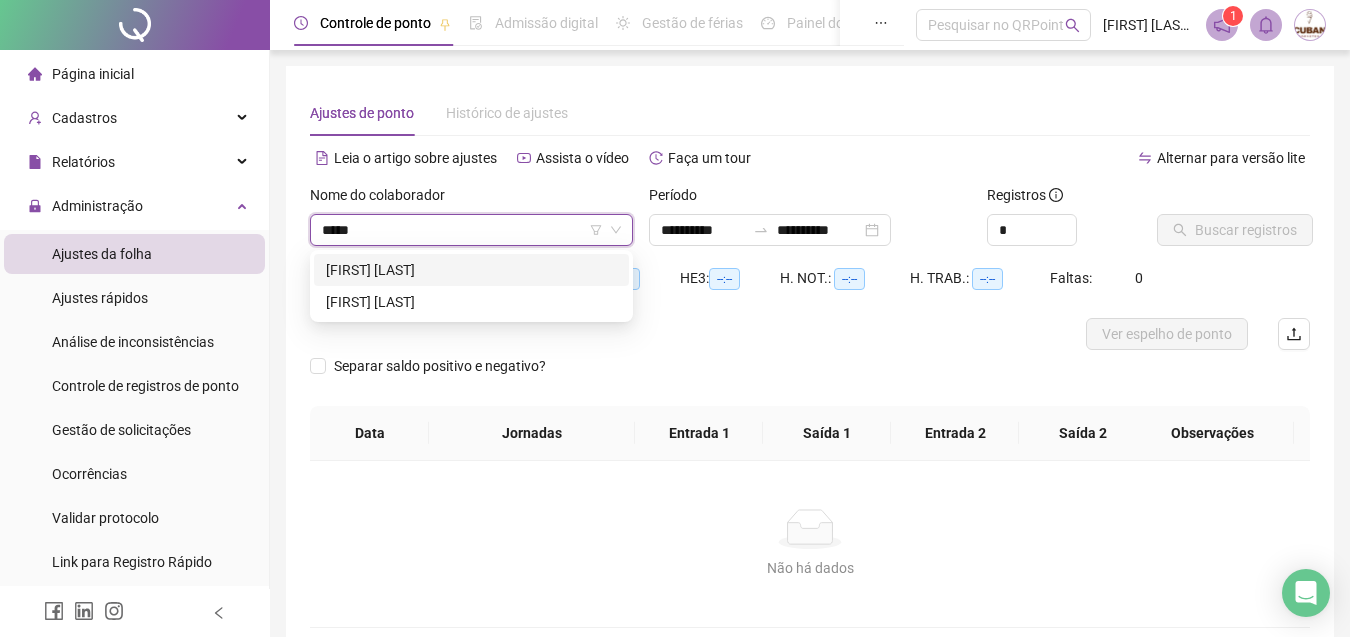 click on "[FIRST] [LAST]" at bounding box center (471, 270) 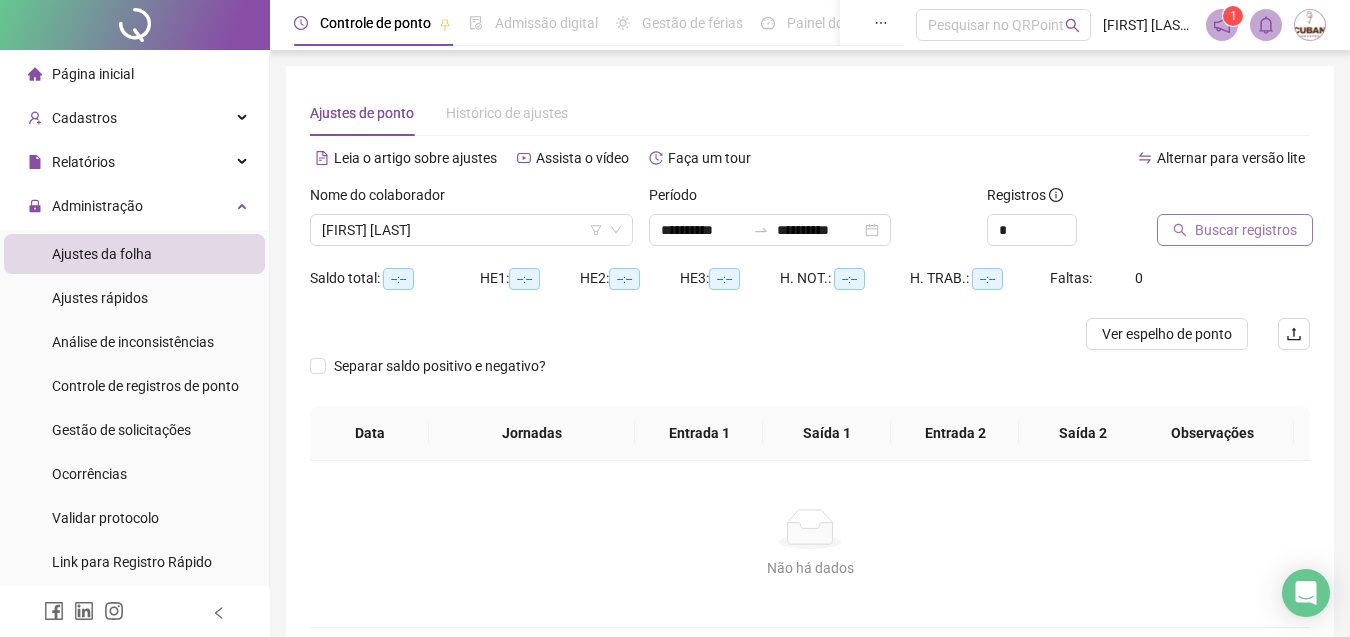 click on "Buscar registros" at bounding box center (1246, 230) 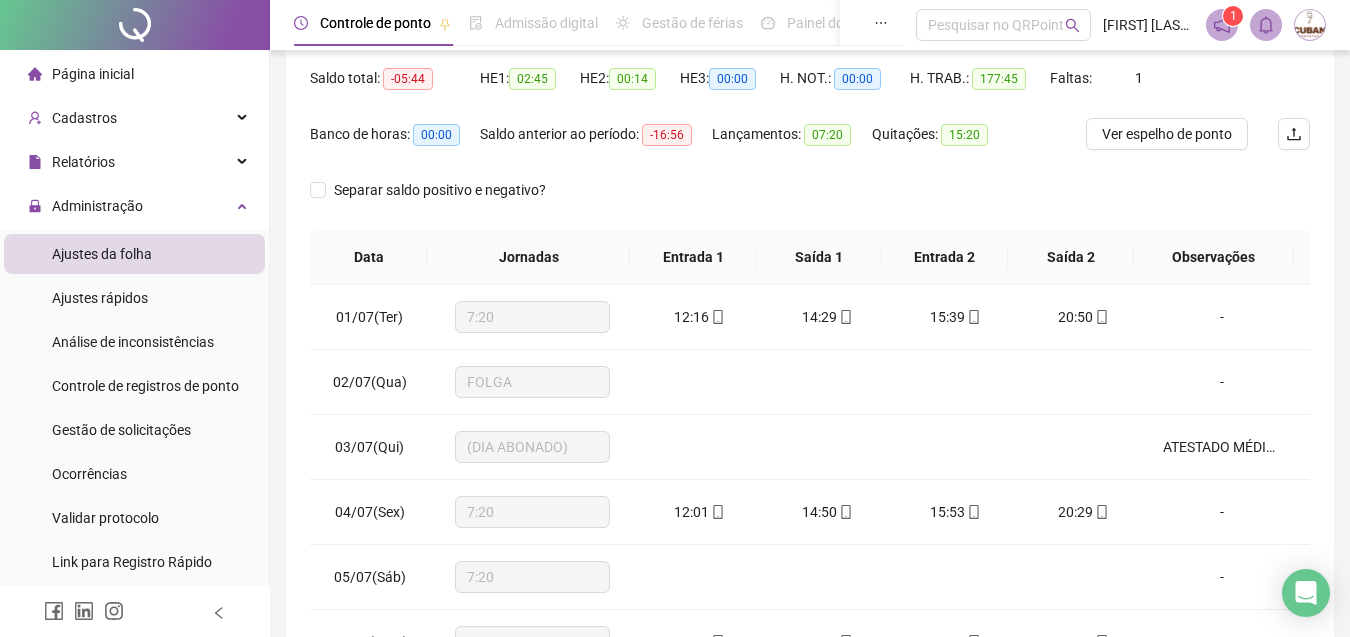 scroll, scrollTop: 385, scrollLeft: 0, axis: vertical 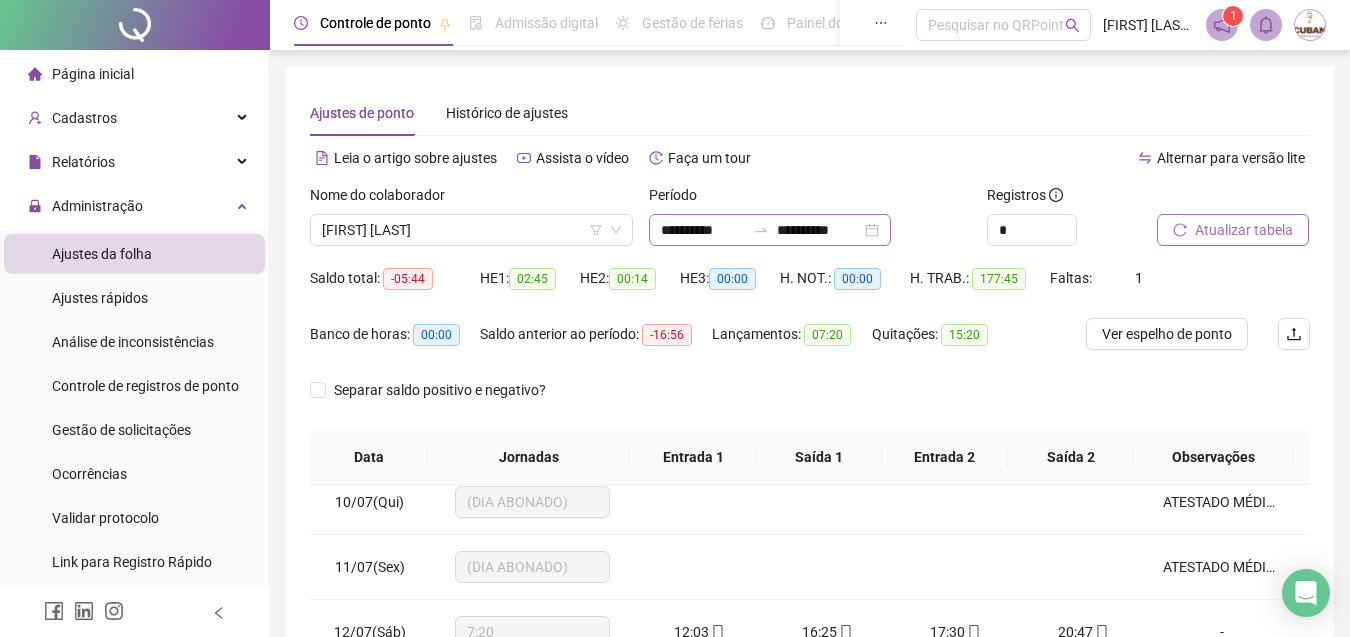 click on "**********" at bounding box center [770, 230] 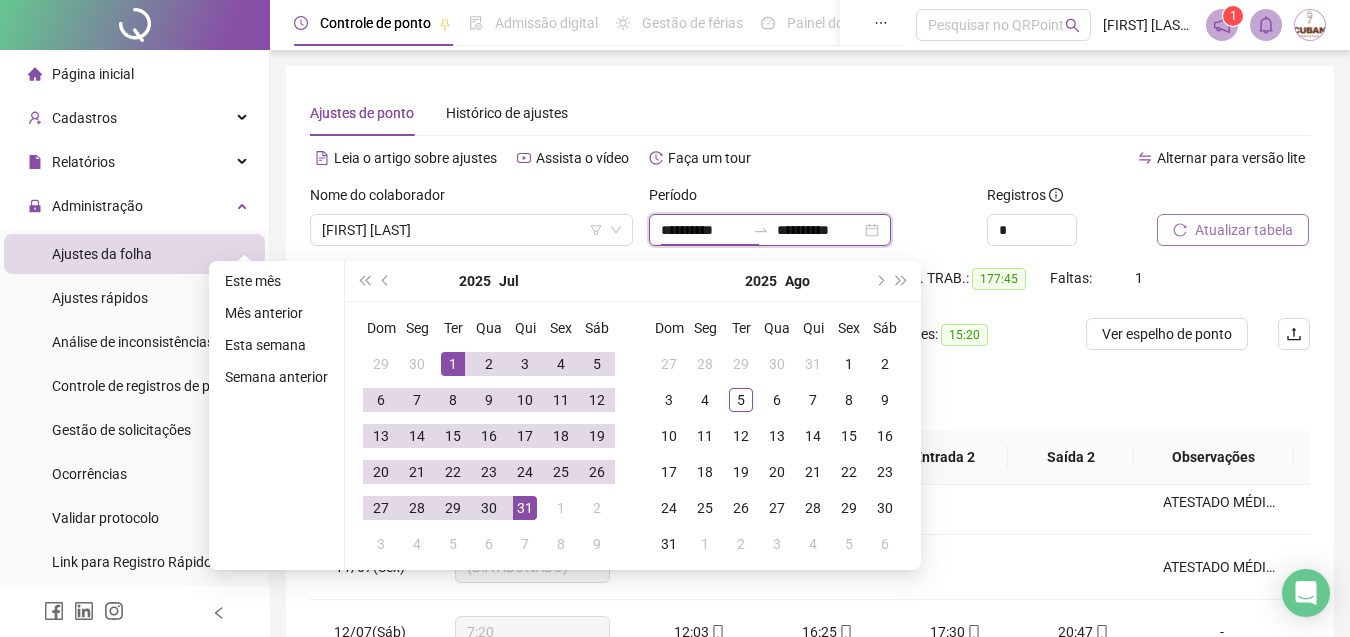 click on "**********" at bounding box center (819, 230) 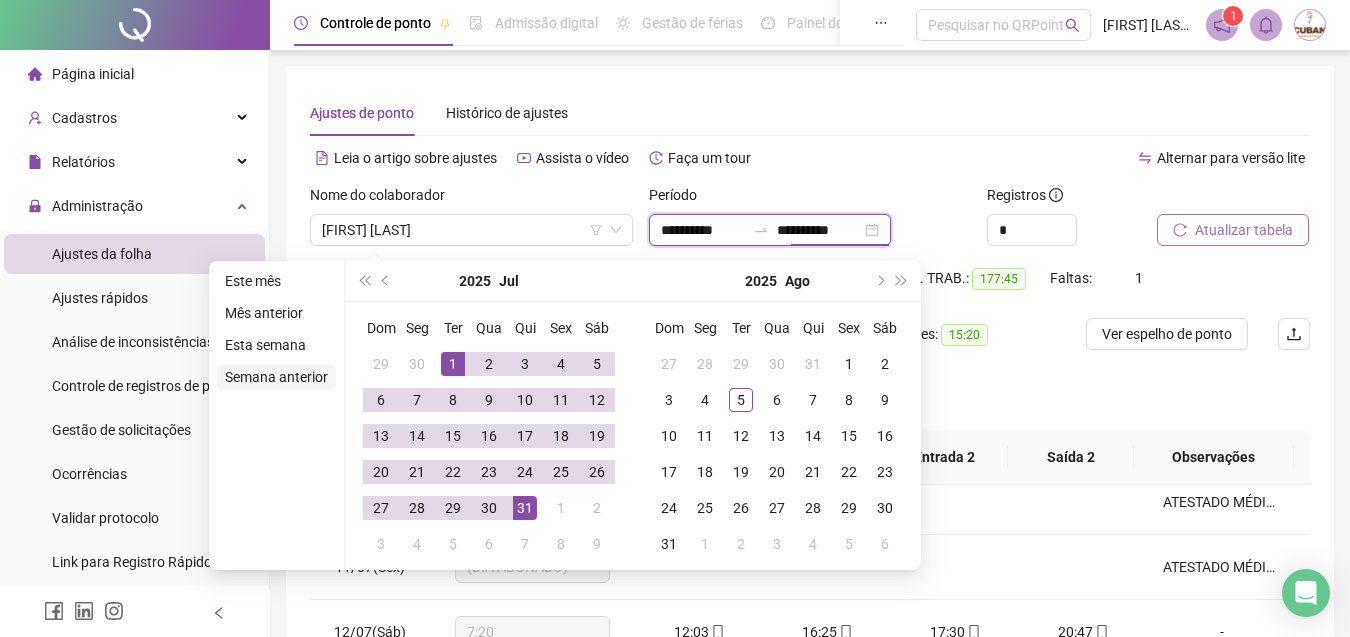 type on "**********" 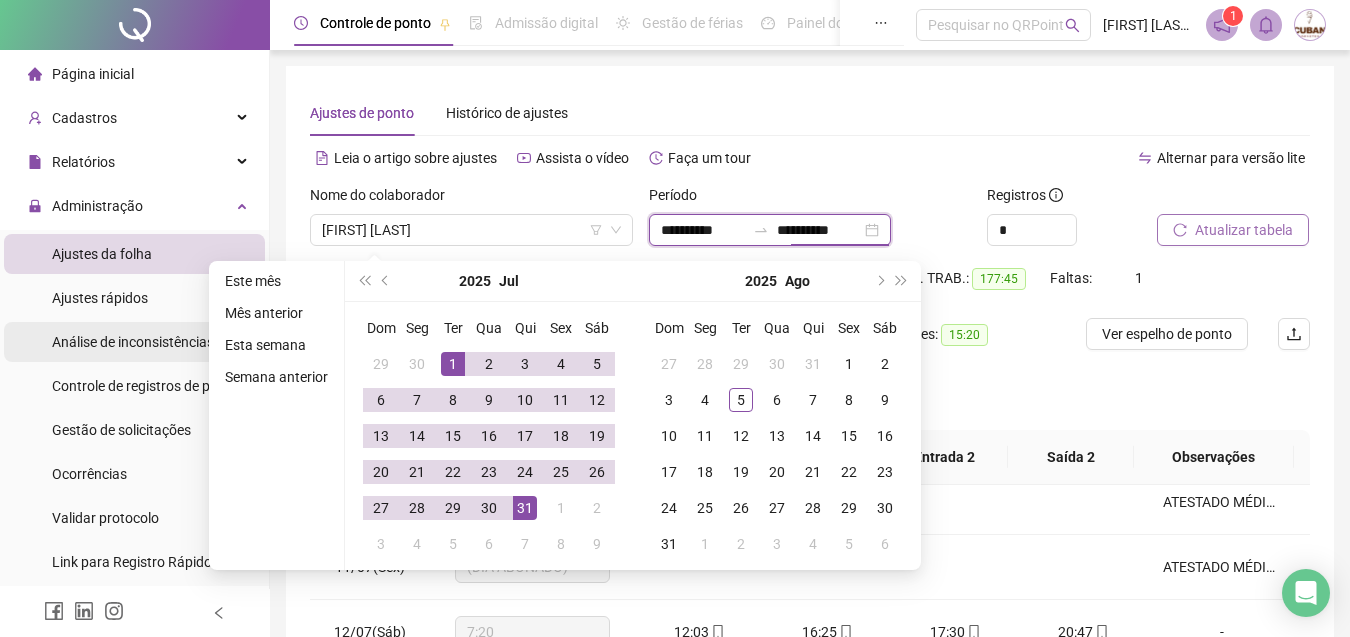 type on "**********" 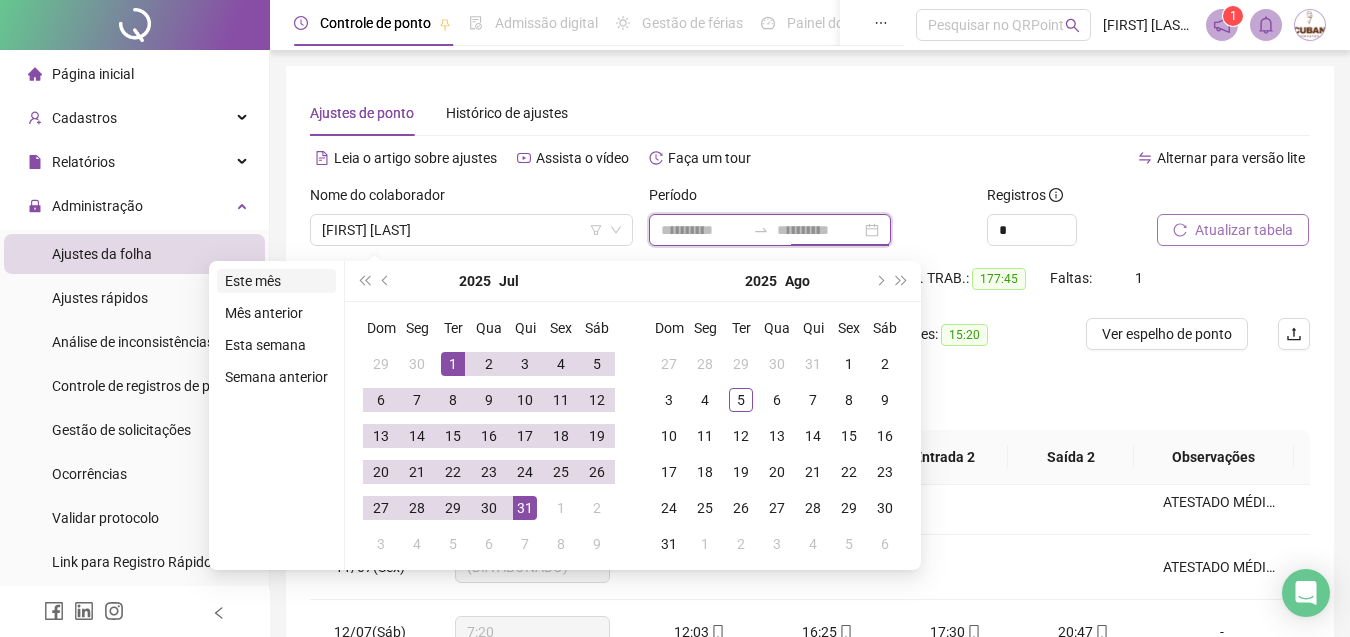 type on "**********" 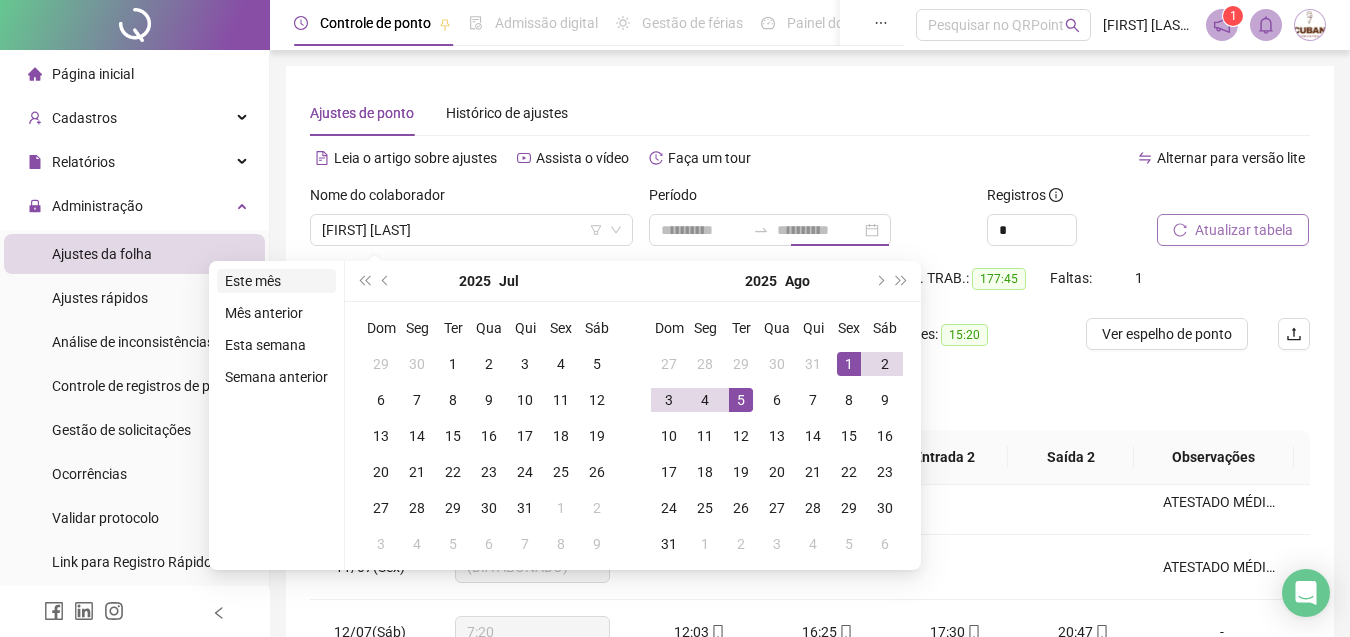 click on "Este mês" at bounding box center [276, 281] 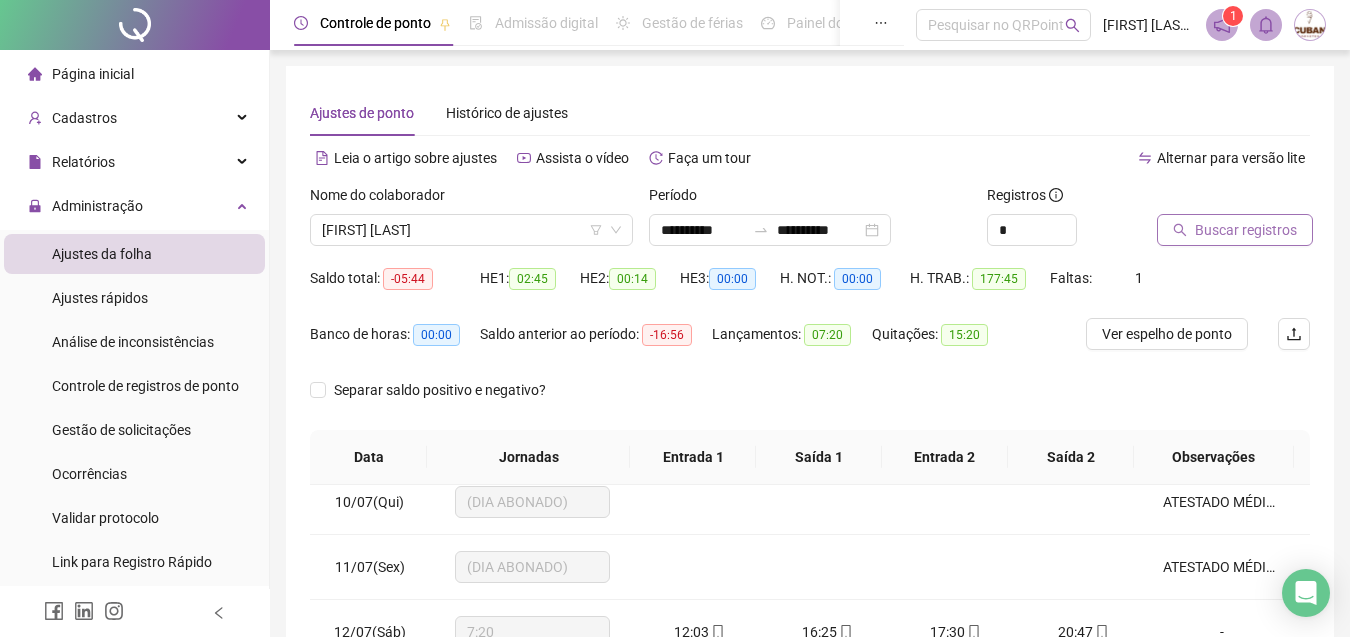 click on "Buscar registros" at bounding box center [1246, 230] 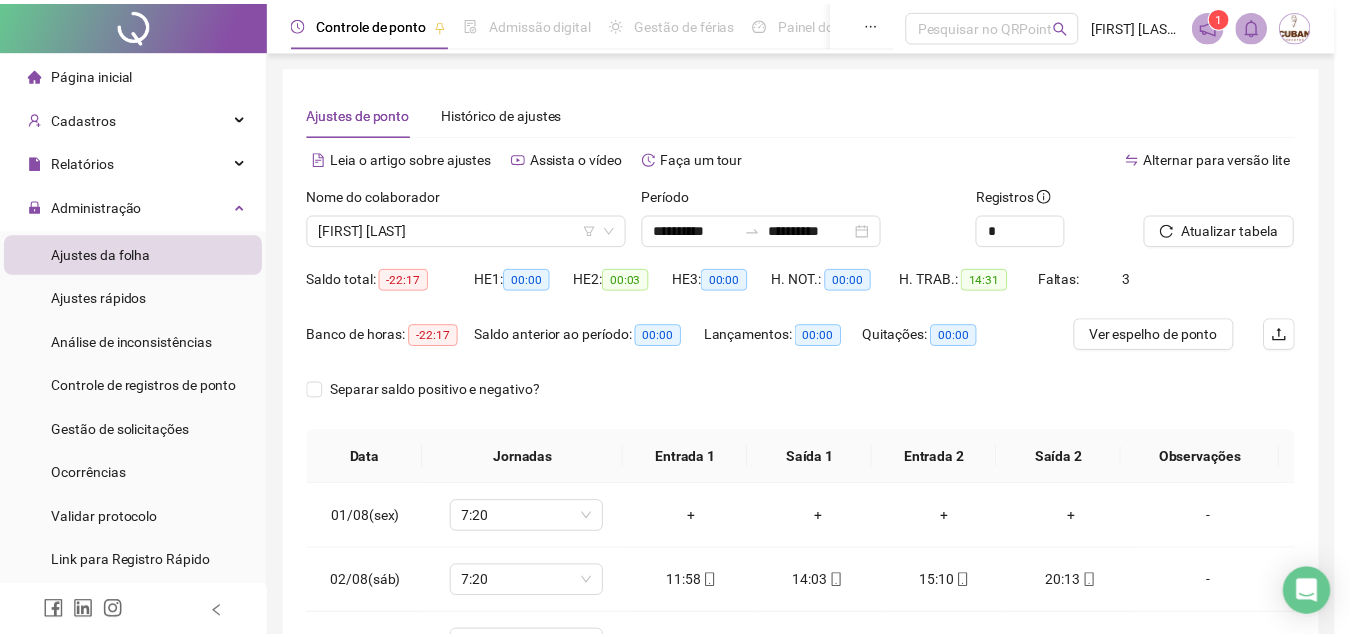 scroll, scrollTop: 0, scrollLeft: 0, axis: both 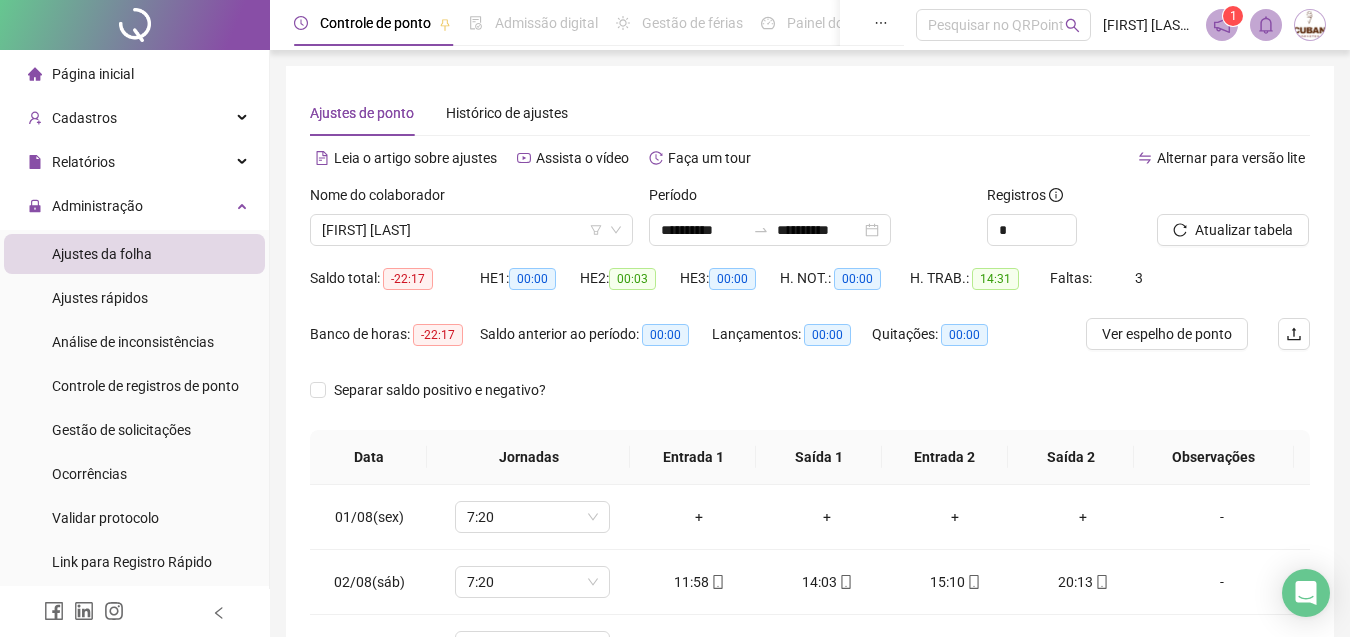 click at bounding box center (1310, 25) 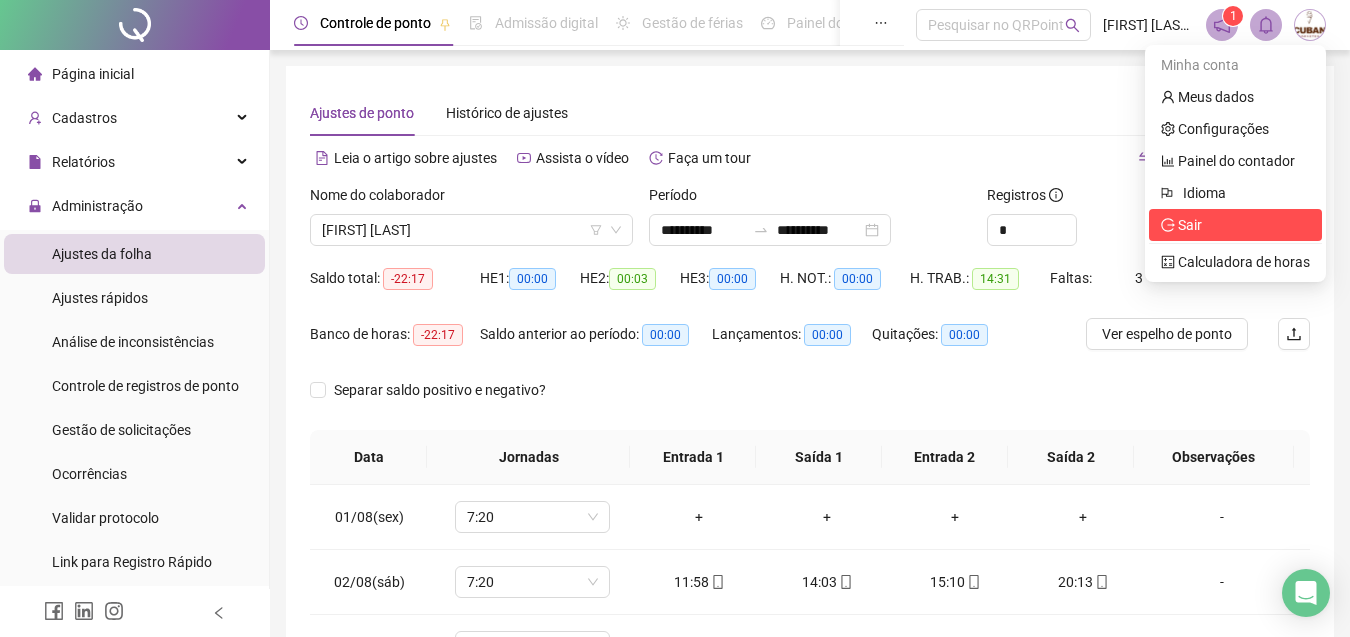 click on "Sair" at bounding box center [1235, 225] 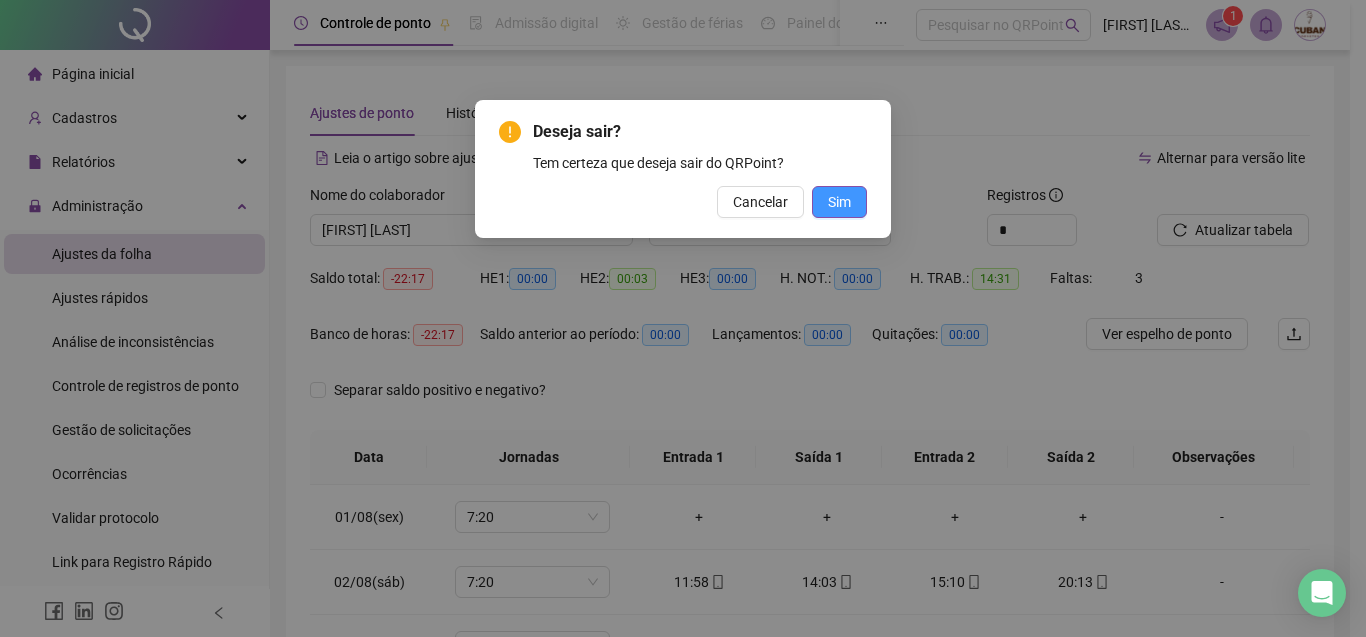 click on "Sim" at bounding box center (839, 202) 